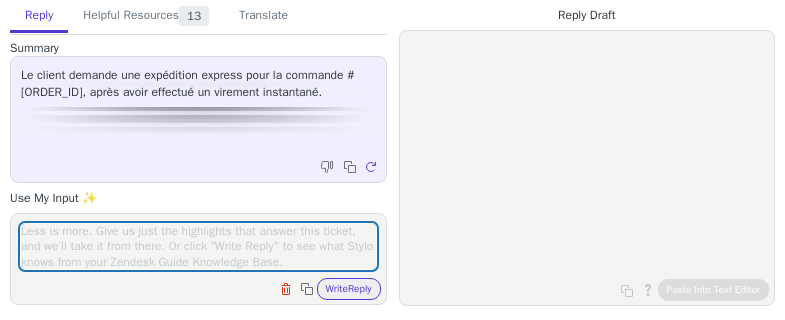 scroll, scrollTop: 0, scrollLeft: 0, axis: both 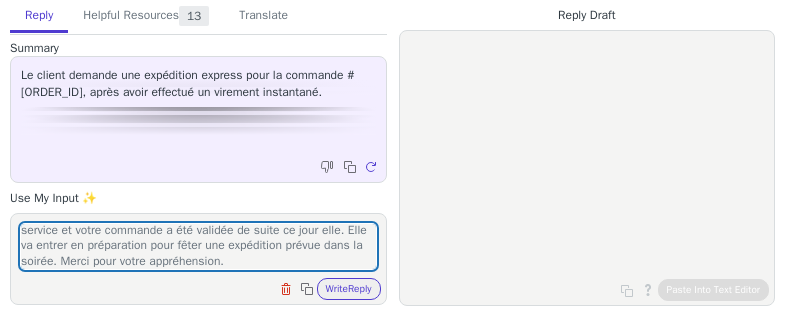 click on "Merci pour votre message et je tiens à vous informer que les virements sont invalidés avant [TIME] et que pour les weekends le service à me charge des virements ne travaille pas, c'est pour cela que votre commande n'a pas pu être validée à d'autres. Rassurez-vous, le virement que vous avez émis a bien été reçu par notre service et votre commande a été validée de suite ce jour elle. Elle va entrer en préparation pour fêter une expédition prévue dans la soirée. Merci pour votre appréhension." at bounding box center [198, 246] 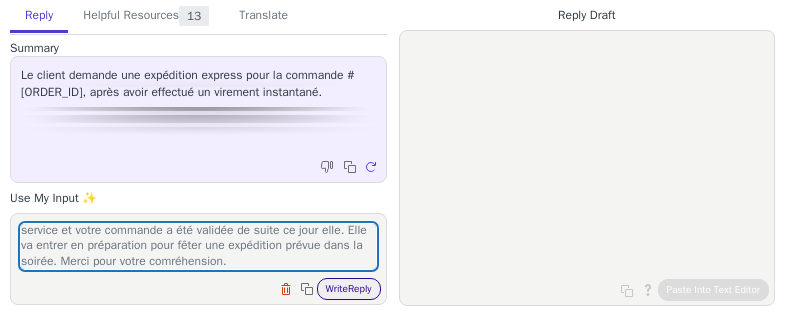 type on "Merci pour votre message et je tiens à vous informer que les virements sont invalidés avant [TIME] et que pour les weekends le service à me charge des virements ne travaille pas, c'est pour cela que votre commande n'a pas pu être validée à d'autres. Rassurez-vous, le virement que vous avez émis a bien été reçu par notre service et votre commande a été validée de suite ce jour elle. Elle va entrer en préparation pour fêter une expédition prévue dans la soirée. Merci pour votre comréhension." 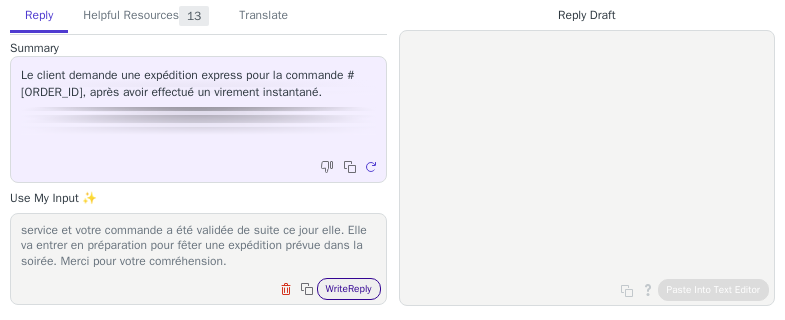 click on "Write  Reply" at bounding box center (349, 289) 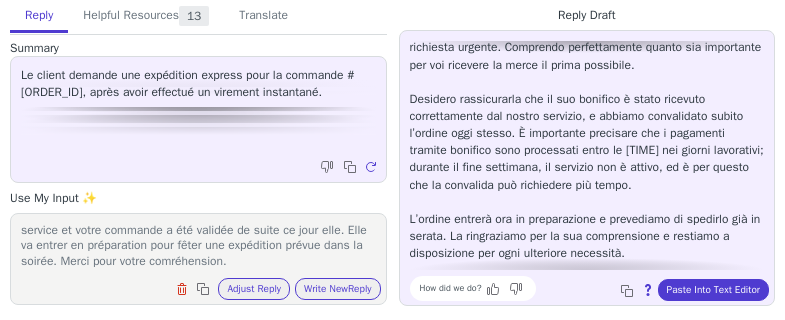 scroll, scrollTop: 80, scrollLeft: 0, axis: vertical 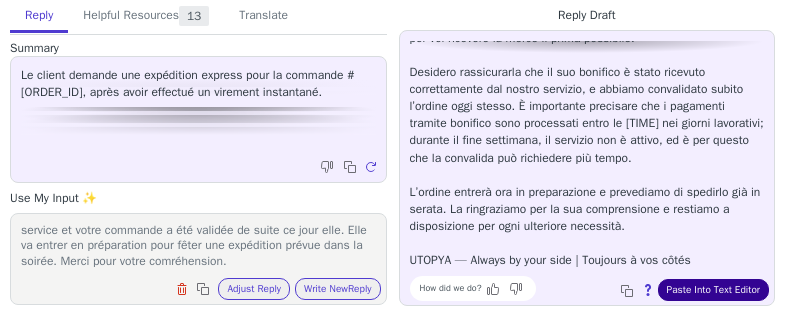 click on "Paste Into Text Editor" at bounding box center (713, 290) 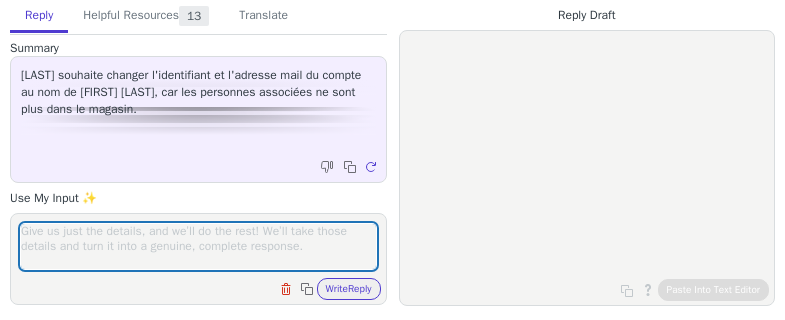 scroll, scrollTop: 0, scrollLeft: 0, axis: both 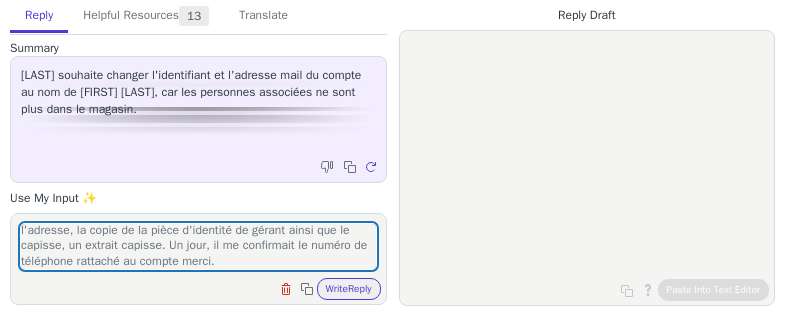 click on "Bonjour, j'accuse réception votre demande pour procéder aux modifications, je vous prie de me transmettre la copie de l'adresse, la copie de la pièce d'identité de gérant ainsi que le capisse, un extrait capisse. Un jour, il me confirmait le numéro de téléphone rattaché au compte merci." at bounding box center (198, 246) 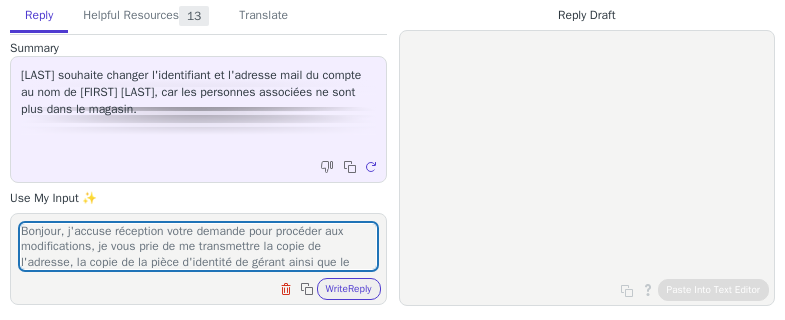 drag, startPoint x: 338, startPoint y: 233, endPoint x: 197, endPoint y: 237, distance: 141.05673 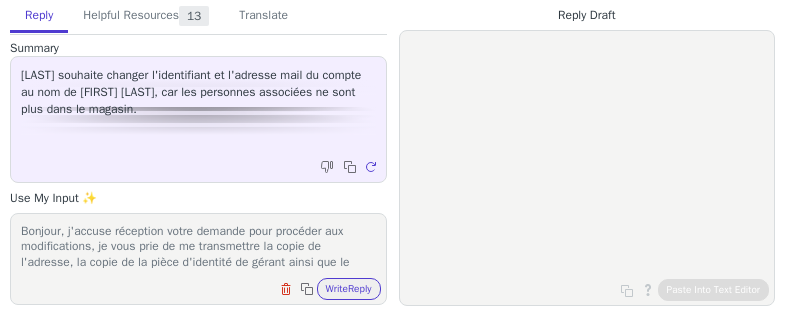click on "Bonjour, j'accuse réception votre demande pour procéder aux modifications, je vous prie de me transmettre la copie de l'adresse, la copie de la pièce d'identité de gérant ainsi que le capisse, un extrait capisse. Un jour, il me confirmait le numéro de téléphone rattaché au compte merci. Clear field Copy to clipboard Write  Reply" at bounding box center [198, 259] 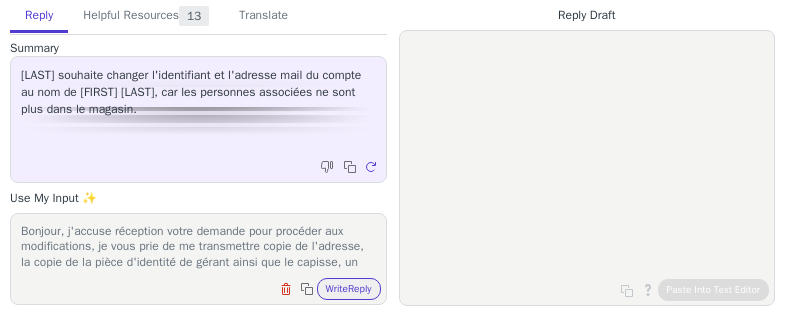 scroll, scrollTop: 32, scrollLeft: 0, axis: vertical 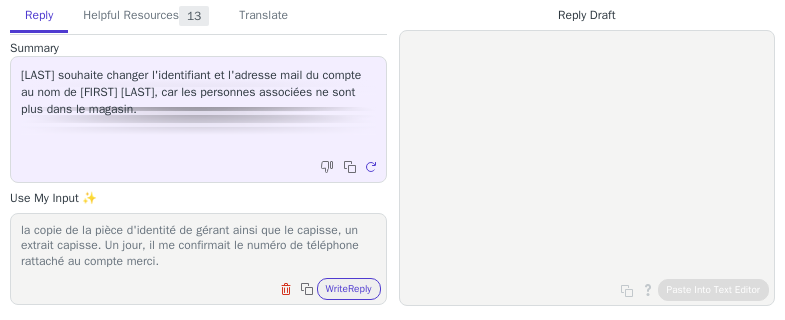 drag, startPoint x: 65, startPoint y: 266, endPoint x: 37, endPoint y: 277, distance: 30.083218 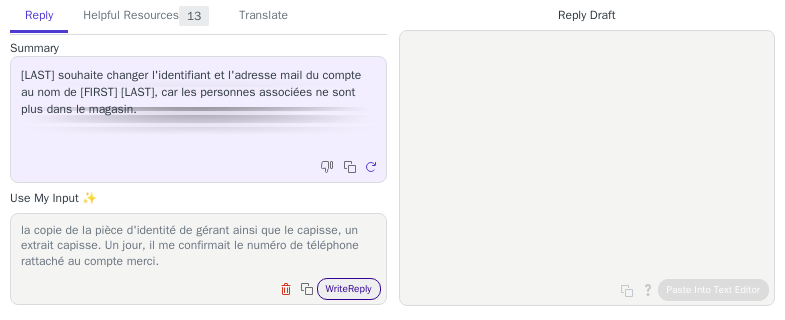 click on "Write  Reply" at bounding box center (349, 289) 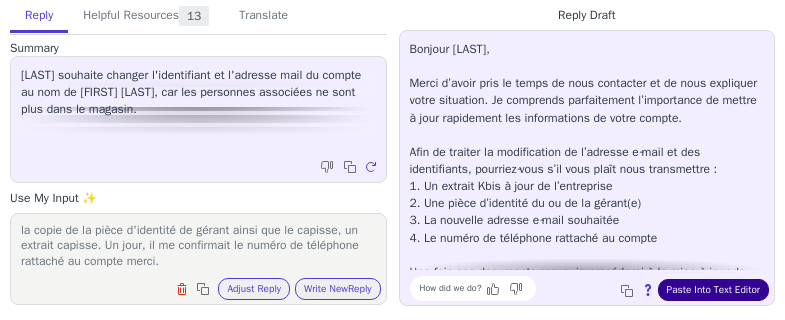click on "Paste Into Text Editor" at bounding box center [713, 290] 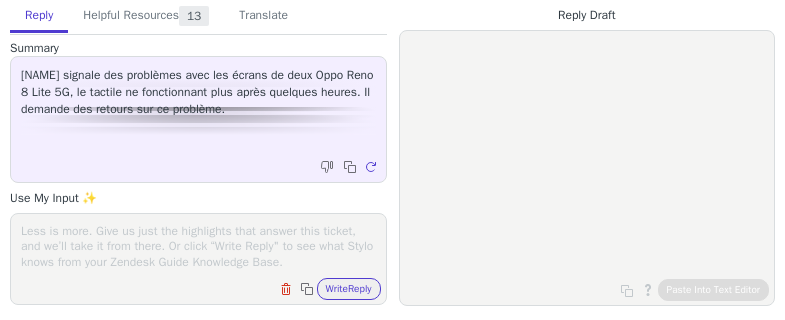 scroll, scrollTop: 0, scrollLeft: 0, axis: both 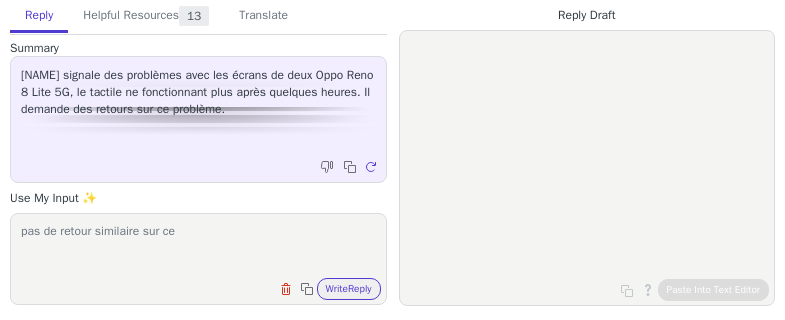 click on "pas de retour similaire sur ce" at bounding box center [198, 246] 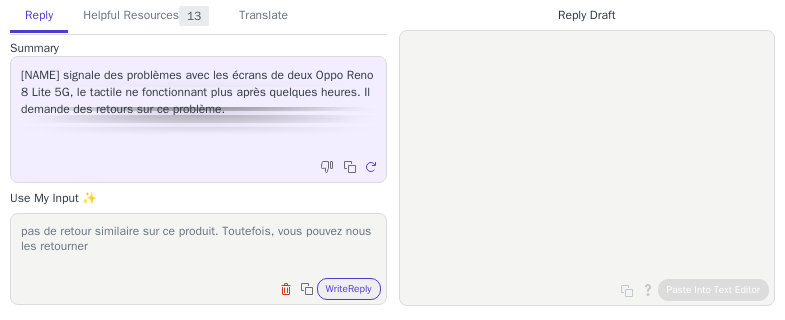 click on "pas de retour similaire sur ce produit. Toutefois, vous pouvez nous les retourner" at bounding box center [198, 246] 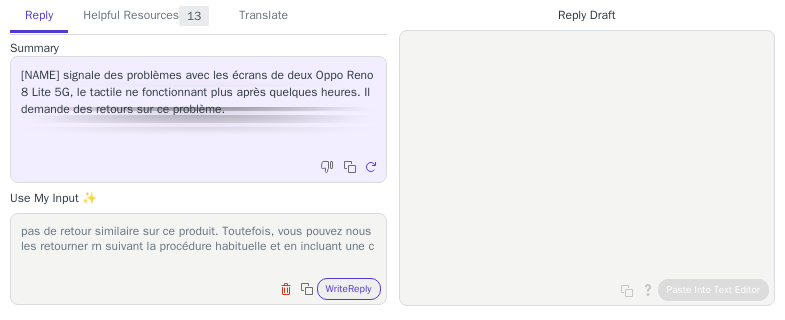 scroll, scrollTop: 1, scrollLeft: 0, axis: vertical 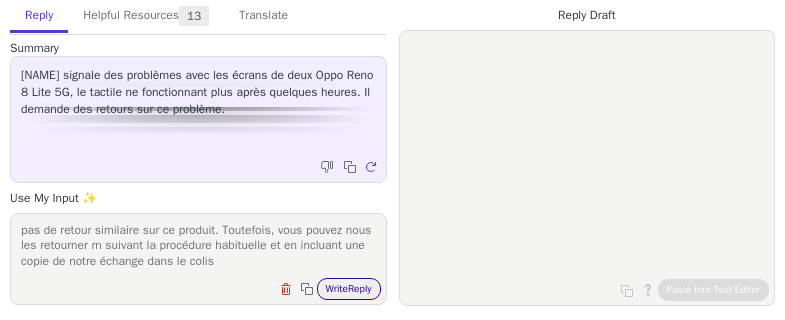type on "pas de retour similaire sur ce produit. Toutefois, vous pouvez nous les retourner rn suivant la procédure habituelle et en incluant une copie de notre échange dans le colis" 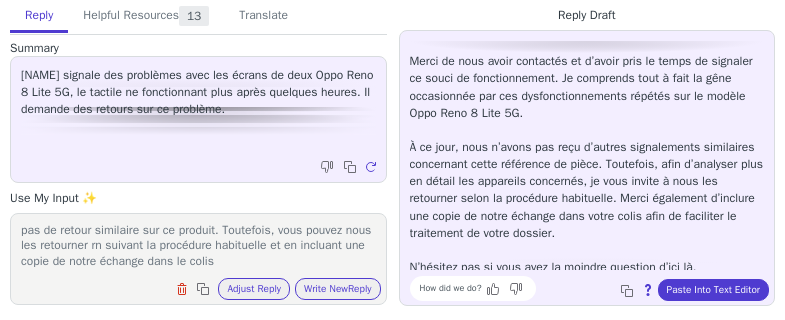 scroll, scrollTop: 28, scrollLeft: 0, axis: vertical 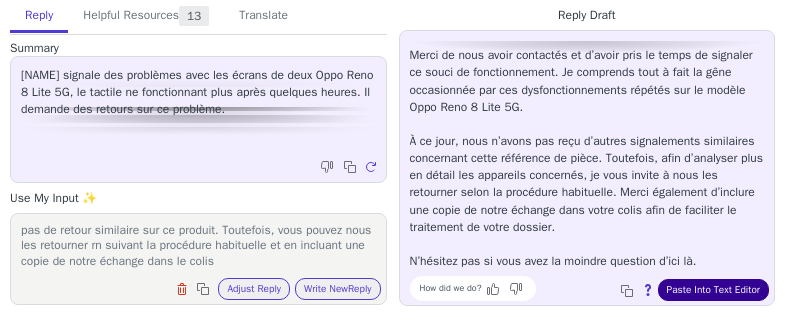 click on "Paste Into Text Editor" at bounding box center (713, 290) 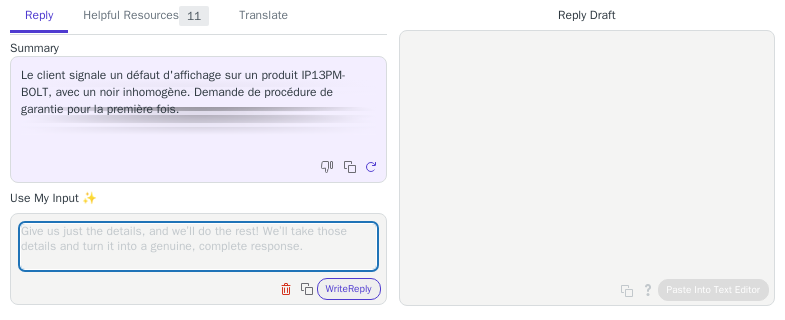 scroll, scrollTop: 0, scrollLeft: 0, axis: both 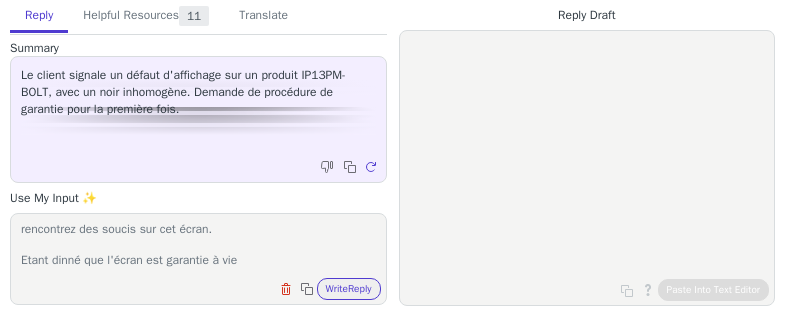 drag, startPoint x: 64, startPoint y: 260, endPoint x: 82, endPoint y: 277, distance: 24.758837 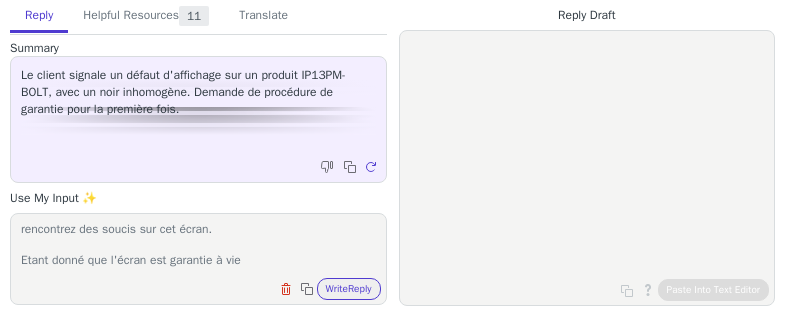 click on "bonbjour,
J'accuse réception de votre message et navrée que vous rencontrez des soucis sur cet écran.
Etant donné que l'écran est garantie à vie" at bounding box center (198, 246) 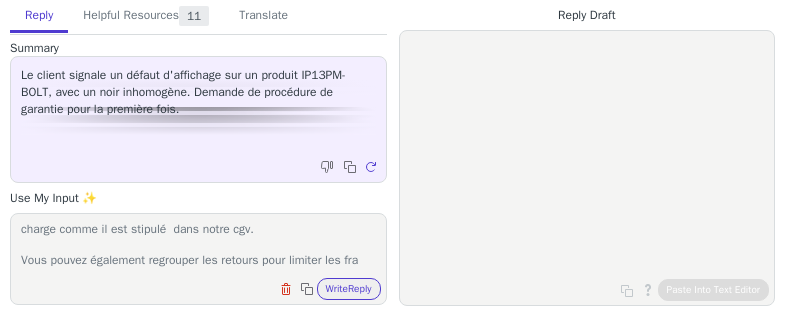 scroll, scrollTop: 217, scrollLeft: 0, axis: vertical 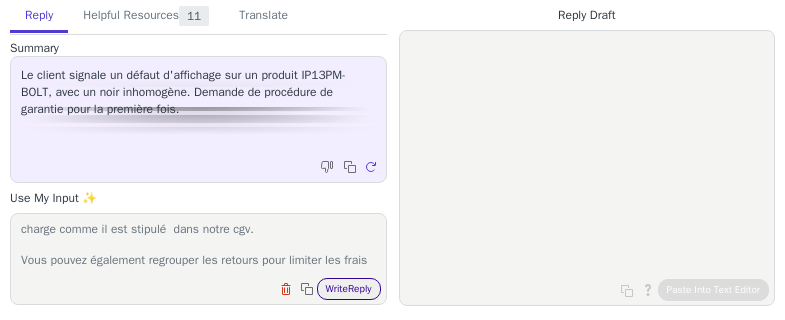 type on "bonbjour,
J'accuse réception de votre message et navrée que vous rencontrez des soucis sur cet écran.
Etant donné que l'écran est garantie à vie, vous pouvez nous le retourner dans votre prochain sav en générant tout d'abord le formulaire RMA sur le site.
Veuillez également inclure une copie de notre échange afin que le sav soit au courant de l'acceptation du retour.
Je tiens également à confirmer que les frais de retour sont à votre charge comme il est stipulé  dans notre cgv.
Vous pouvez également regrouper les retours pour limiter les frais" 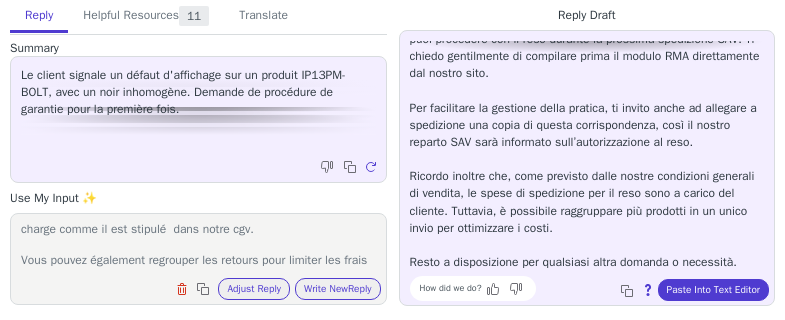 scroll, scrollTop: 148, scrollLeft: 0, axis: vertical 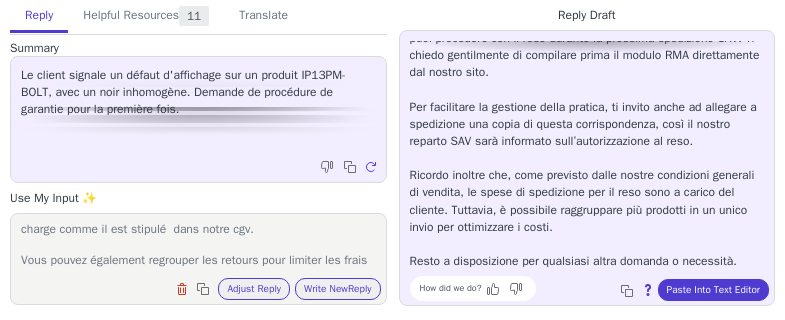 click on "Buongiorno [NAME], Grazie per averci scritto e per aver condiviso così dettagliatamente il problema riscontrato con il display. Mi dispiace per l’inconveniente: comprendo quanto sia importante garantire sempre la massima qualità ai vostri clienti. Dato che il modello IP13PM-BOLT è coperto da garanzia a vita, puoi procedere con il reso durante la prossima spedizione SAV. Ti chiedo gentilmente di compilare prima il modulo RMA direttamente dal nostro sito. Per facilitare la gestione della pratica, ti invito anche ad allegare a spedizione una copia di questa corrispondenza, così il nostro reparto SAV sarà informato sull’autorizzazione al reso. Ricordo inoltre che, come previsto dalle nostre condizioni generali di vendita, le spese di spedizione per il reso sono a carico del cliente. Tuttavia, è possibile raggruppare più prodotti in un unico invio per ottimizzare i costi. Resto a disposizione per qualsiasi altra domanda o necessità. How did we do?   Copy to clipboard About this reply" at bounding box center [587, 168] 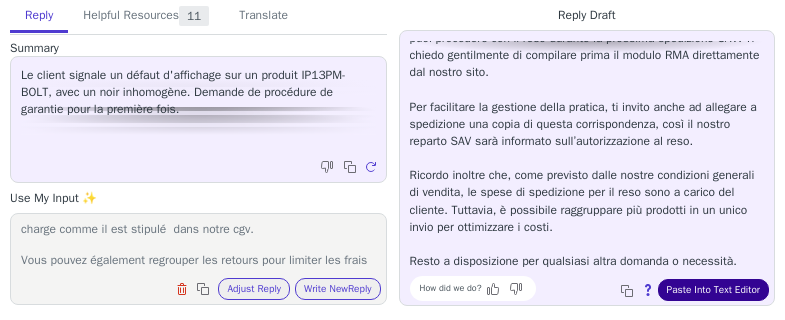 click on "Paste Into Text Editor" at bounding box center (713, 290) 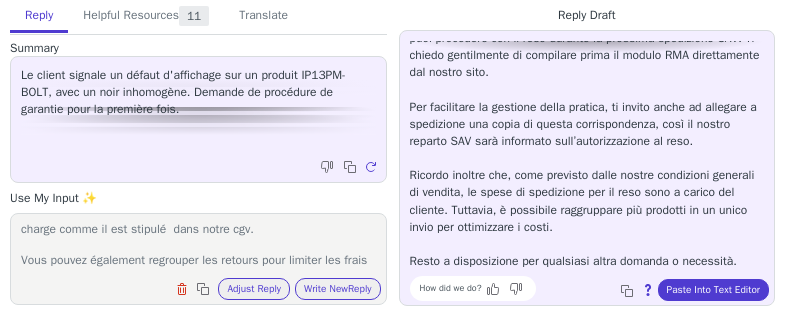 click on "bonbjour,
J'accuse réception de votre message et navrée que vous rencontrez des soucis sur cet écran.
Etant donné que l'écran est garantie à vie, vous pouvez nous le retourner dans votre prochain sav en générant tout d'abord le formulaire RMA sur le site.
Veuillez également inclure une copie de notre échange afin que le sav soit au courant de l'acceptation du retour.
Je tiens également à confirmer que les frais de retour sont à votre charge comme il est stipulé  dans notre cgv.
Vous pouvez également regrouper les retours pour limiter les frais Clear field Copy to clipboard Adjust Reply Use input to adjust reply draft Write New  Reply" at bounding box center [198, 259] 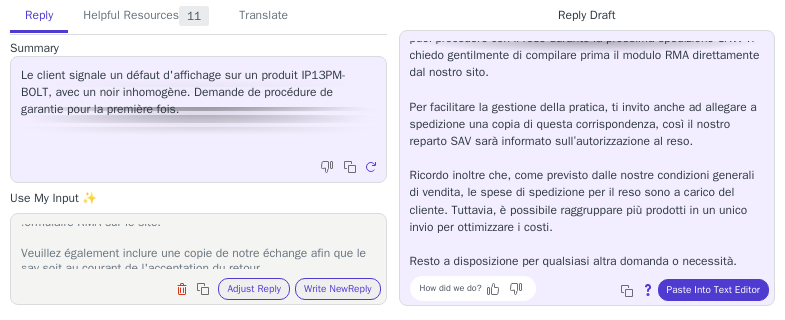 click on "bonbjour,
J'accuse réception de votre message et navrée que vous rencontrez des soucis sur cet écran.
Etant donné que l'écran est garantie à vie, vous pouvez nous le retourner dans votre prochain sav en générant tout d'abord le formulaire RMA sur le site.
Veuillez également inclure une copie de notre échange afin que le sav soit au courant de l'acceptation du retour.
Je tiens également à confirmer que les frais de retour sont à votre charge comme il est stipulé  dans notre cgv.
Vous pouvez également regrouper les retours pour limiter les frais" at bounding box center [198, 246] 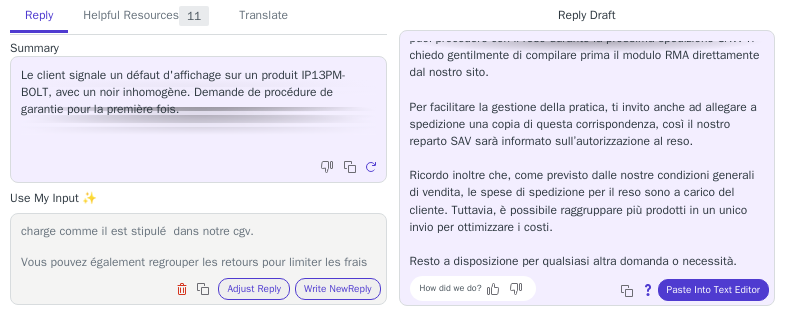 scroll, scrollTop: 217, scrollLeft: 0, axis: vertical 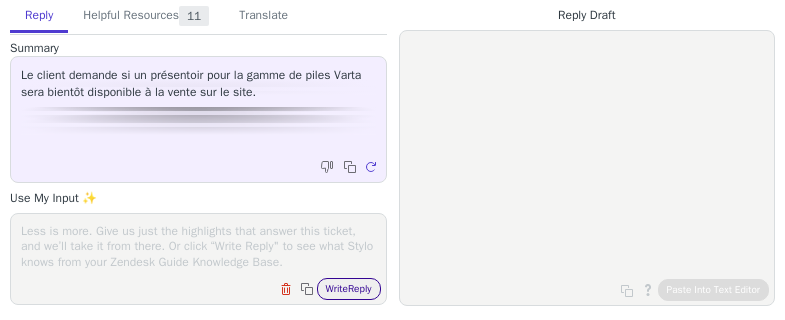 click on "Write  Reply" at bounding box center (349, 289) 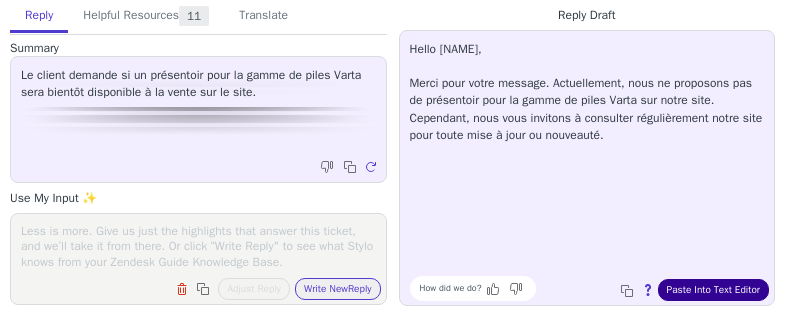 click on "Paste Into Text Editor" at bounding box center [713, 290] 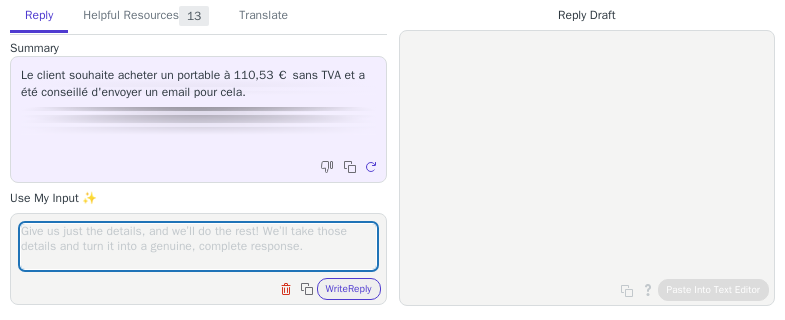 scroll, scrollTop: 0, scrollLeft: 0, axis: both 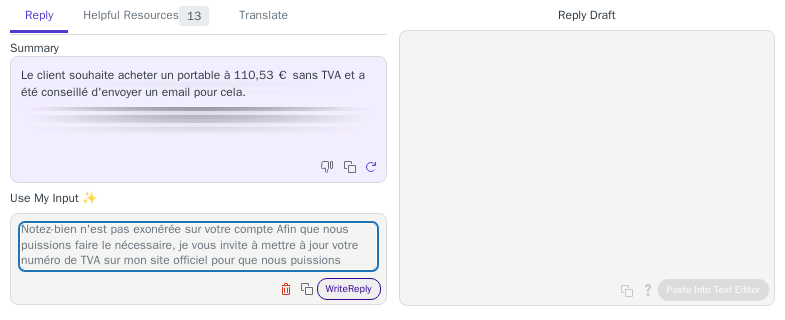 type on "Bonjour, j'accuse réception de votre message après vérification, je tiens à vous informer que votre numéro de télévient ne fait que pas sur le site officiel DTVIANTRA communautaire. C'est pour ça que Notez-bien n'est pas exonérée sur votre compte Afin que nous puissions faire le nécessaire, je vous invite à mettre à jour votre numéro de TVA sur mon site officiel pour que nous puissions activer dv intracommunautaire. Merci à vous." 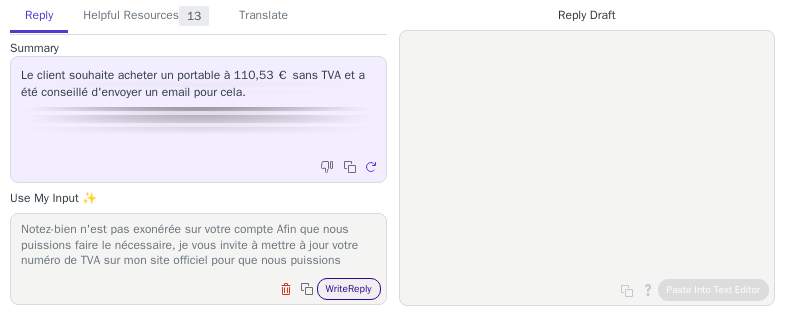 click on "Write  Reply" at bounding box center (349, 289) 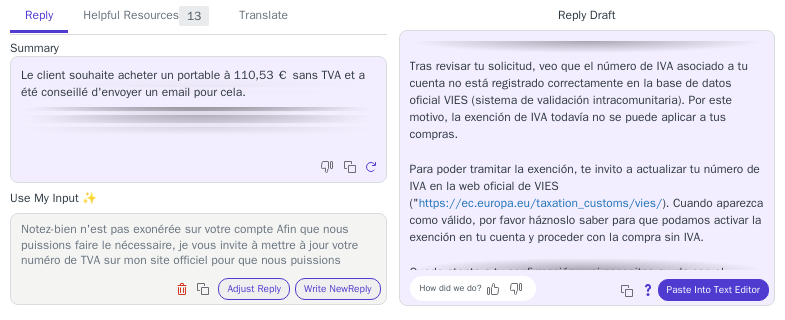 scroll, scrollTop: 182, scrollLeft: 0, axis: vertical 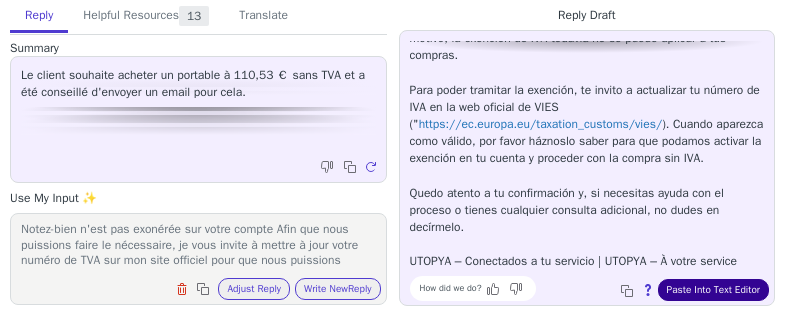click on "Paste Into Text Editor" at bounding box center (713, 290) 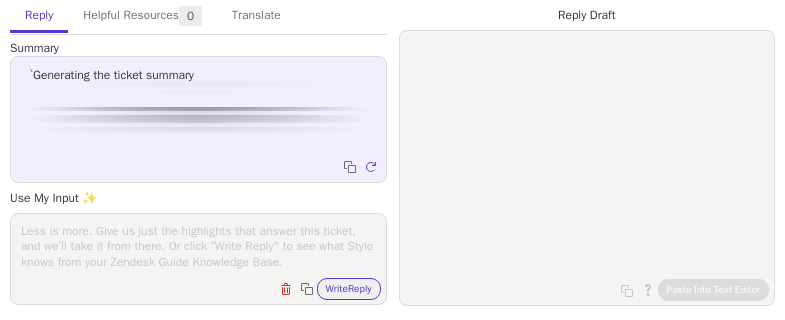 scroll, scrollTop: 0, scrollLeft: 0, axis: both 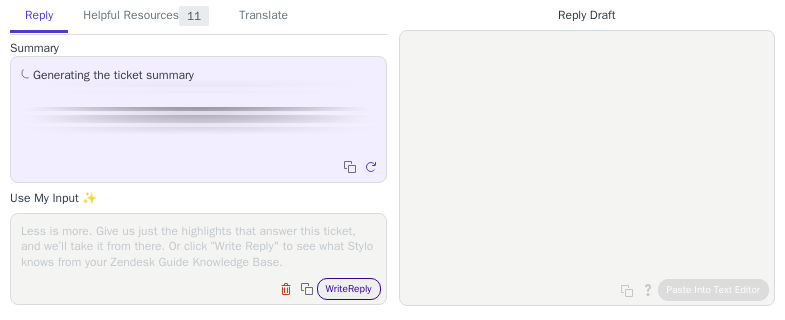 click on "Write  Reply" at bounding box center [349, 289] 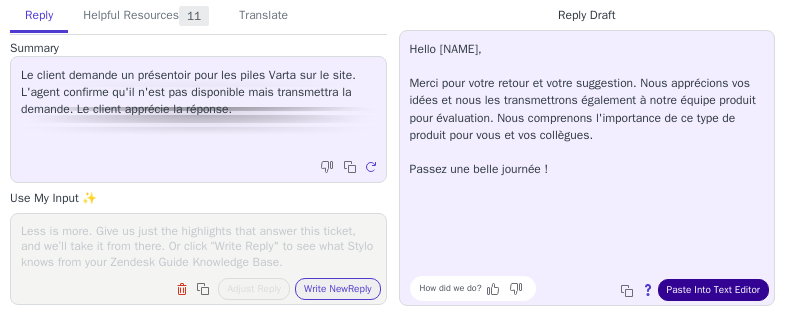 click on "Paste Into Text Editor" at bounding box center (713, 290) 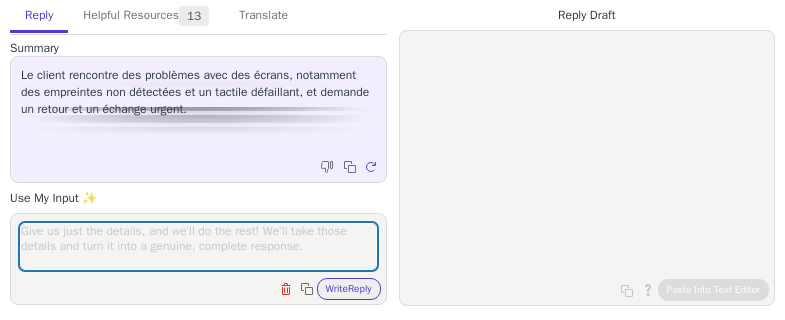scroll, scrollTop: 0, scrollLeft: 0, axis: both 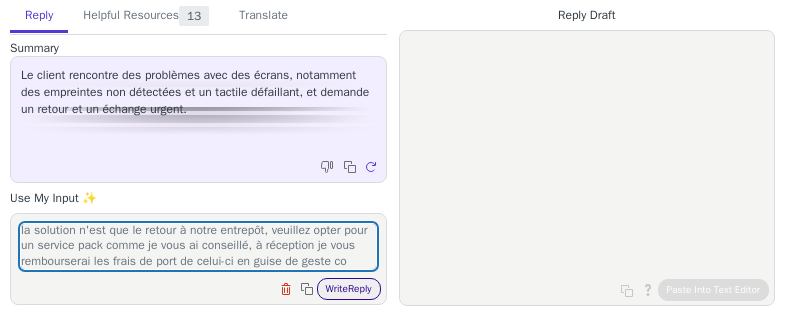 type on "la solution n'est que le retour à notre entrepôt, veuillez opter pour un service pack comme je vous ai conseillé, à réception je vous rembourserai les frais de port de celui-ci en guise de geste co" 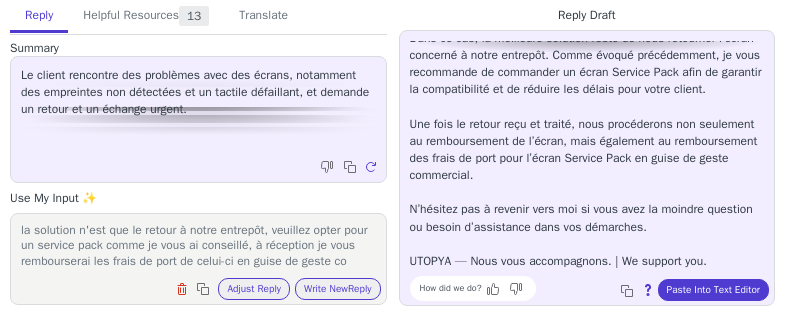 scroll, scrollTop: 148, scrollLeft: 0, axis: vertical 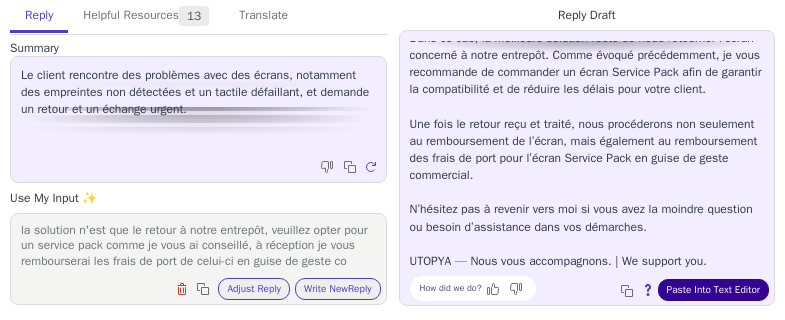 click on "Paste Into Text Editor" at bounding box center (713, 290) 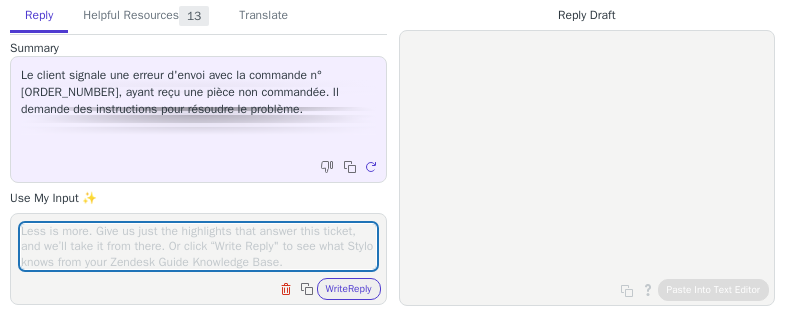 scroll, scrollTop: 0, scrollLeft: 0, axis: both 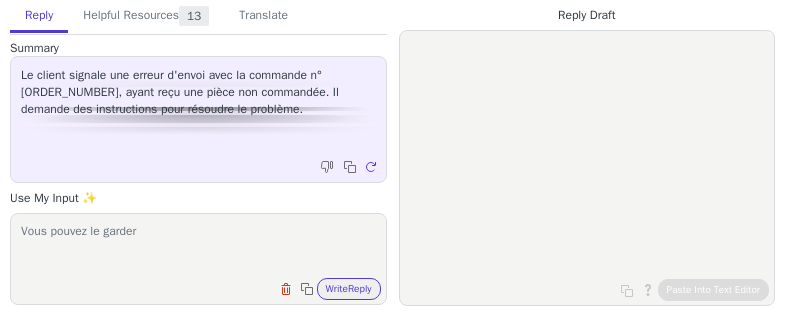 click on "Vous pouvez le garder" at bounding box center (198, 246) 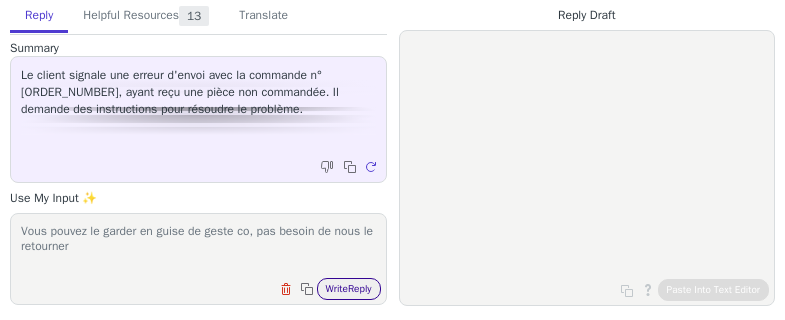 type on "Vous pouvez le garder en guise de geste co, pas besoin de nous le retourner" 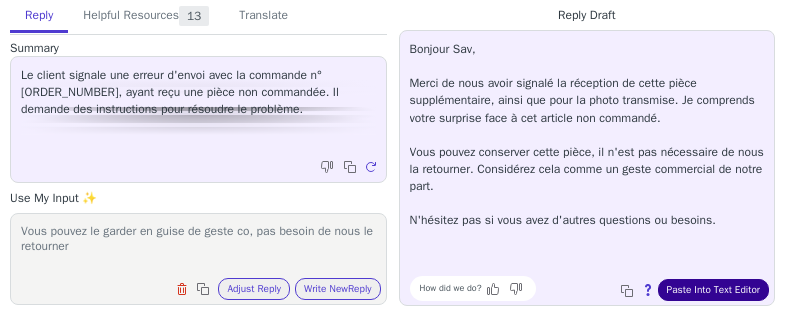 click on "Paste Into Text Editor" at bounding box center [713, 290] 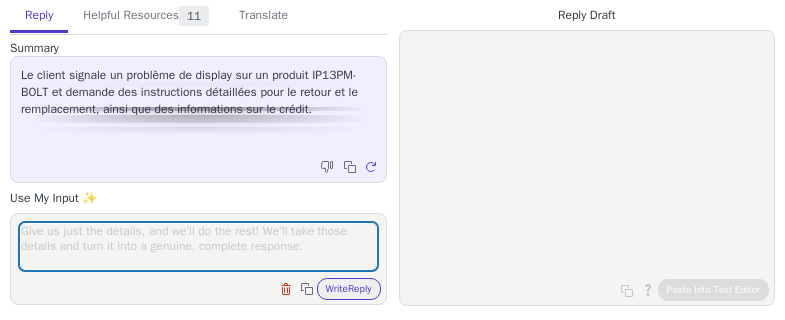 scroll, scrollTop: 0, scrollLeft: 0, axis: both 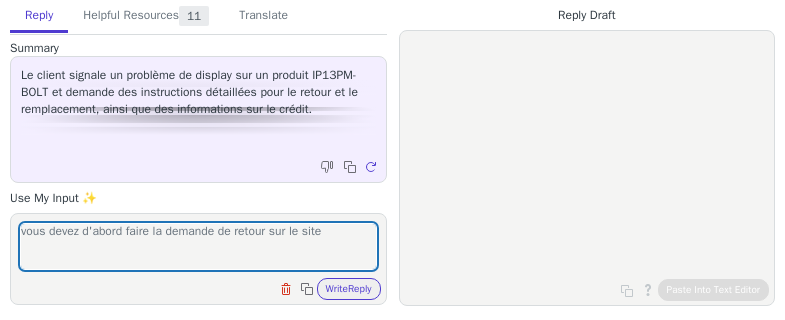 type on "vous devez d'abord faire la demande de retour sur le site" 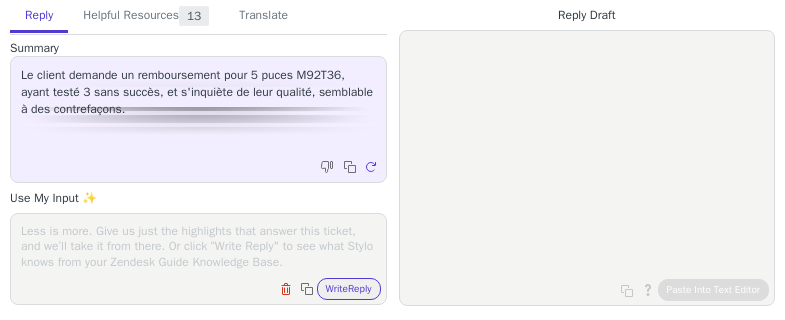 scroll, scrollTop: 0, scrollLeft: 0, axis: both 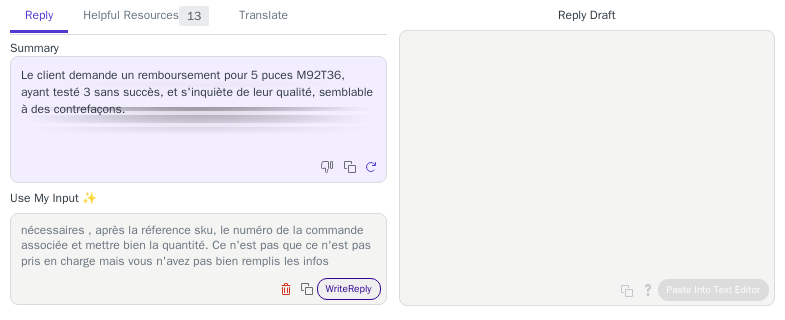type on "après vérification, sur votre demande de retour, vous n'avez notifier que 2 pour le retour. Il faut mettre tous les infos nécessaires , après la réference sku, le numéro de la commande associée et mettre bien la quantité. Ce n'est pas que ce n'est pas pris en charge mais vous n'avez pas bien remplis les infos" 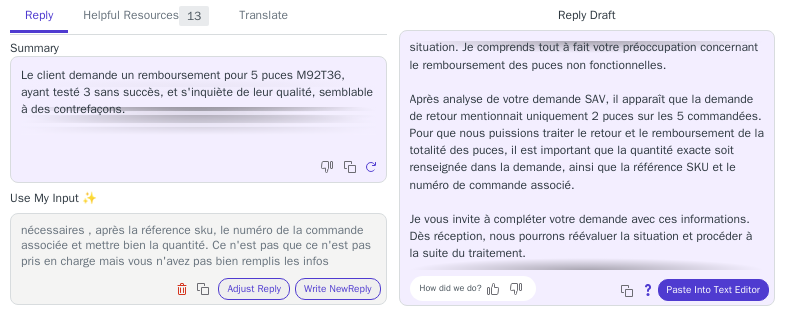 scroll, scrollTop: 97, scrollLeft: 0, axis: vertical 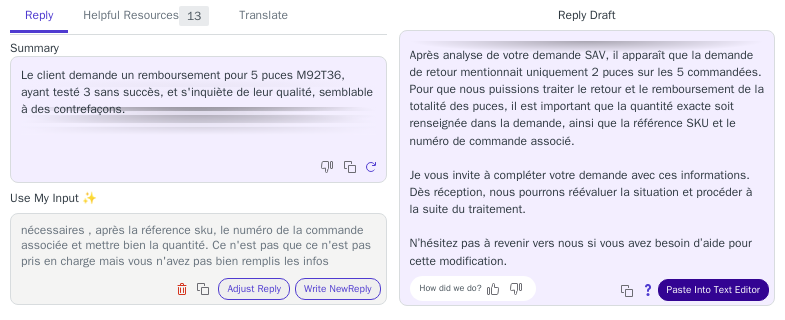click on "Paste Into Text Editor" at bounding box center (713, 290) 